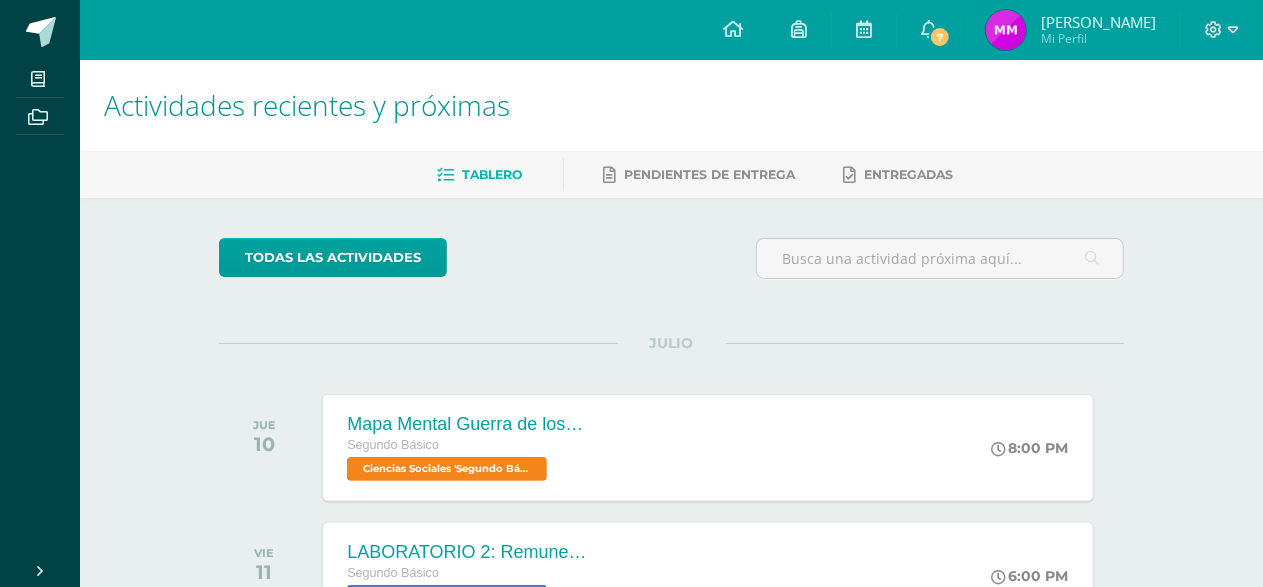 scroll, scrollTop: 2, scrollLeft: 0, axis: vertical 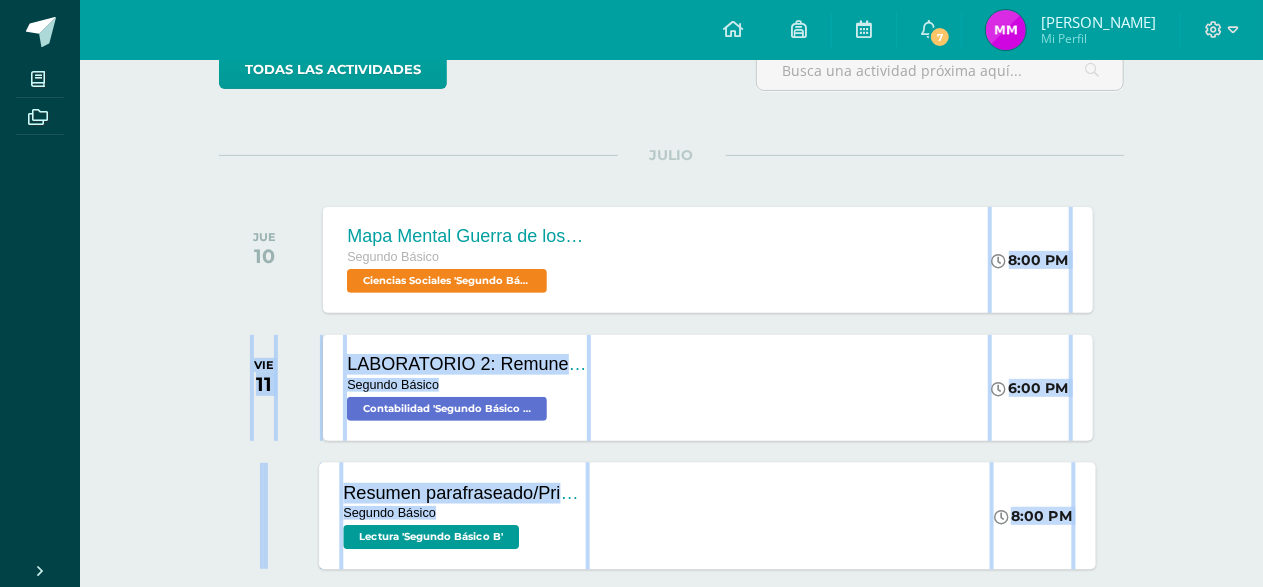 drag, startPoint x: 696, startPoint y: 426, endPoint x: 665, endPoint y: 557, distance: 134.61798 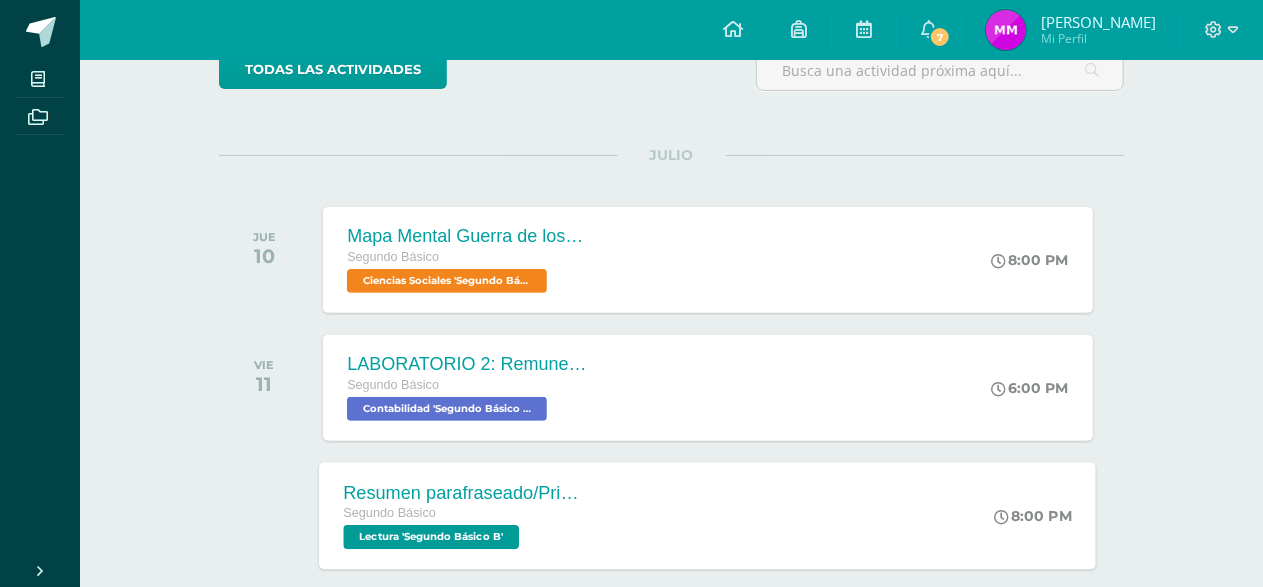click on "Resumen parafraseado/Prisma Págs. 104 y 105
Segundo Básico
Lectura 'Segundo Básico B'
8:00 PM
Resumen parafraseado/Prisma Págs. 104 y 105
Lectura
Cargando contenido" at bounding box center (708, 515) 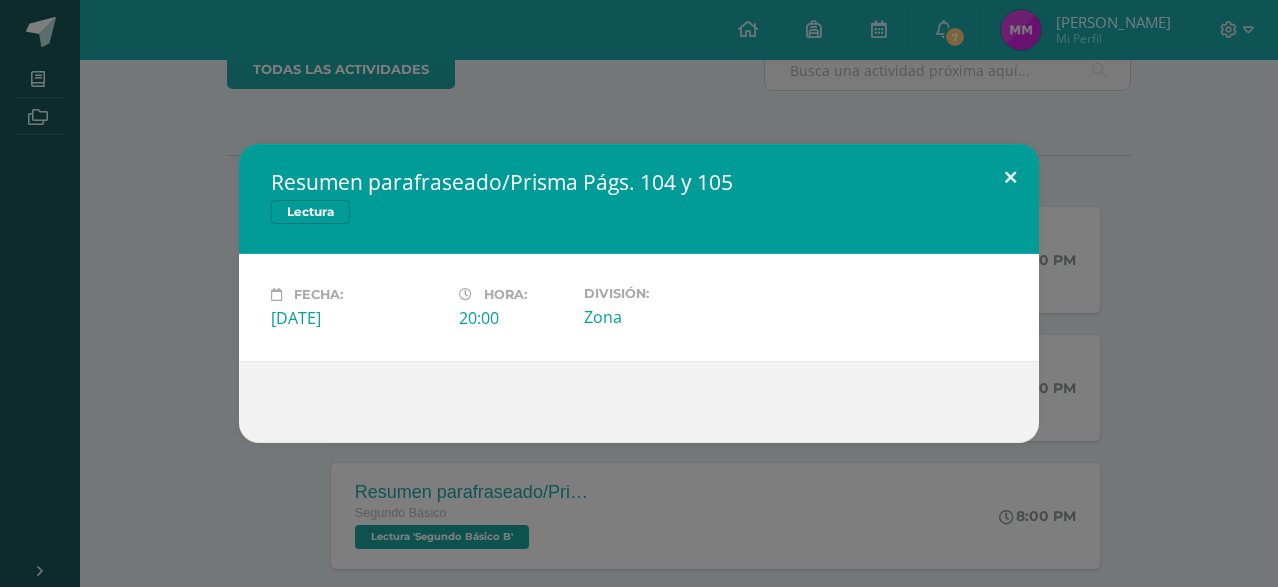 click at bounding box center (1010, 178) 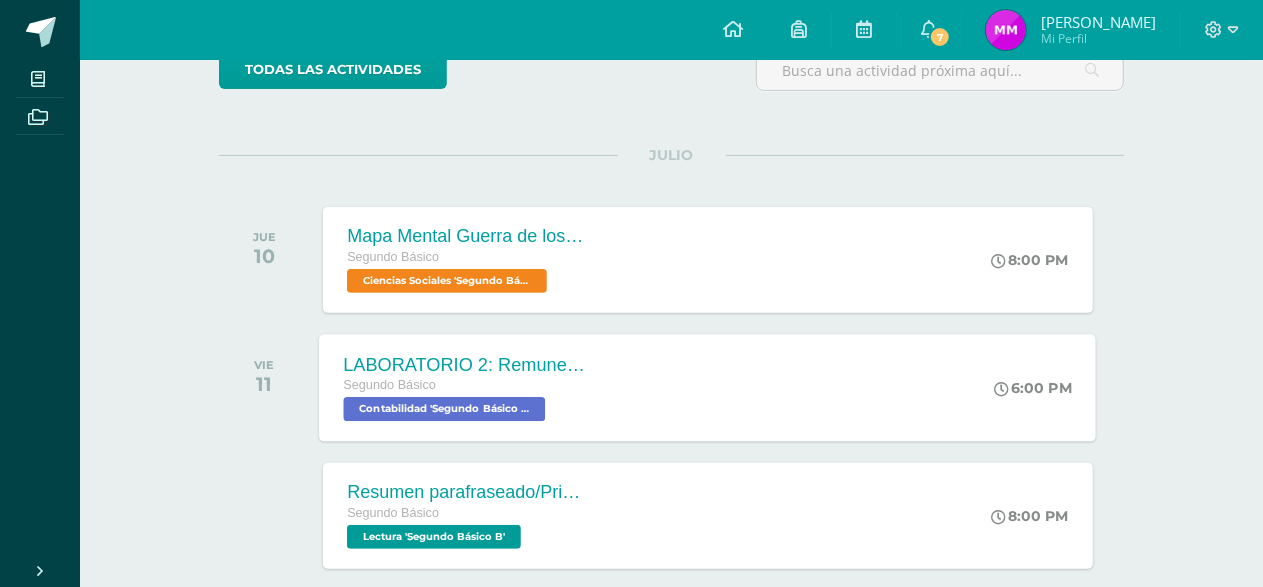 click on "LABORATORIO 2: Remuneraciones y deducciones.
Segundo Básico
Contabilidad 'Segundo Básico B'
6:00 PM
LABORATORIO 2: Remuneraciones y deducciones.
Contabilidad
Cargando contenido" at bounding box center (708, 387) 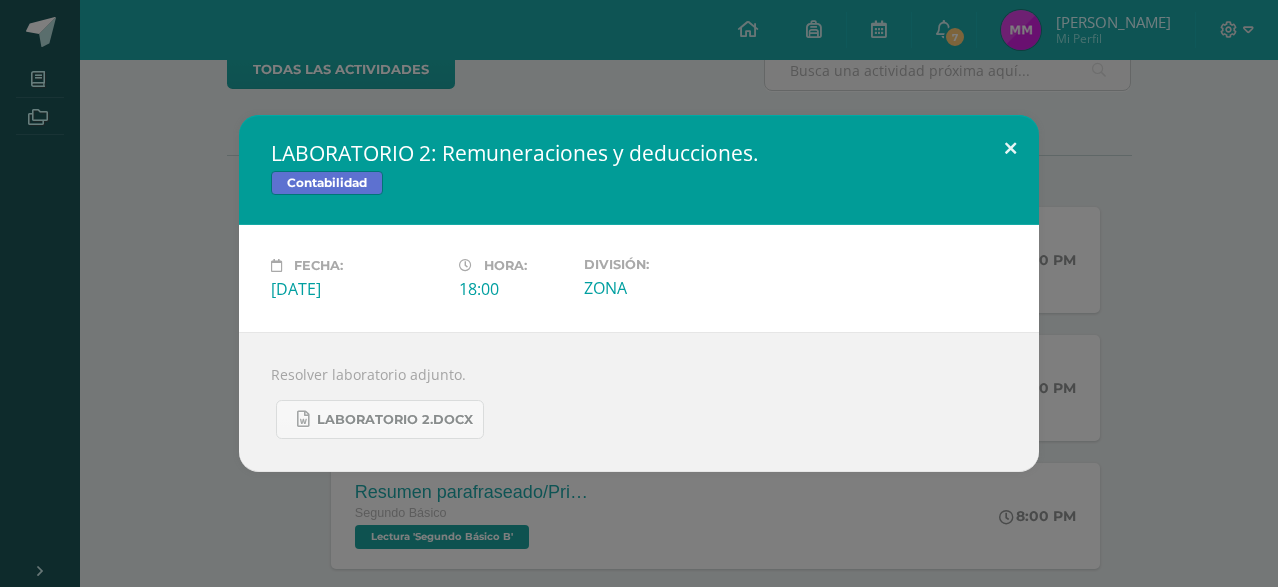 click at bounding box center [1010, 149] 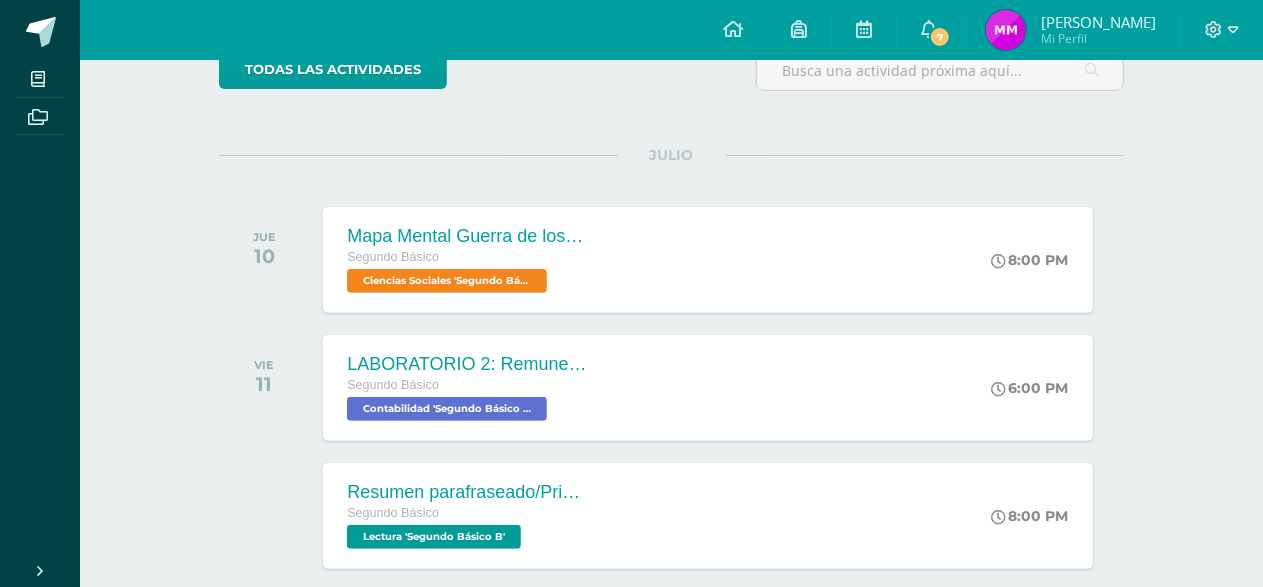 click on "Matias Ezequiel
Mi Perfil" at bounding box center [1071, 30] 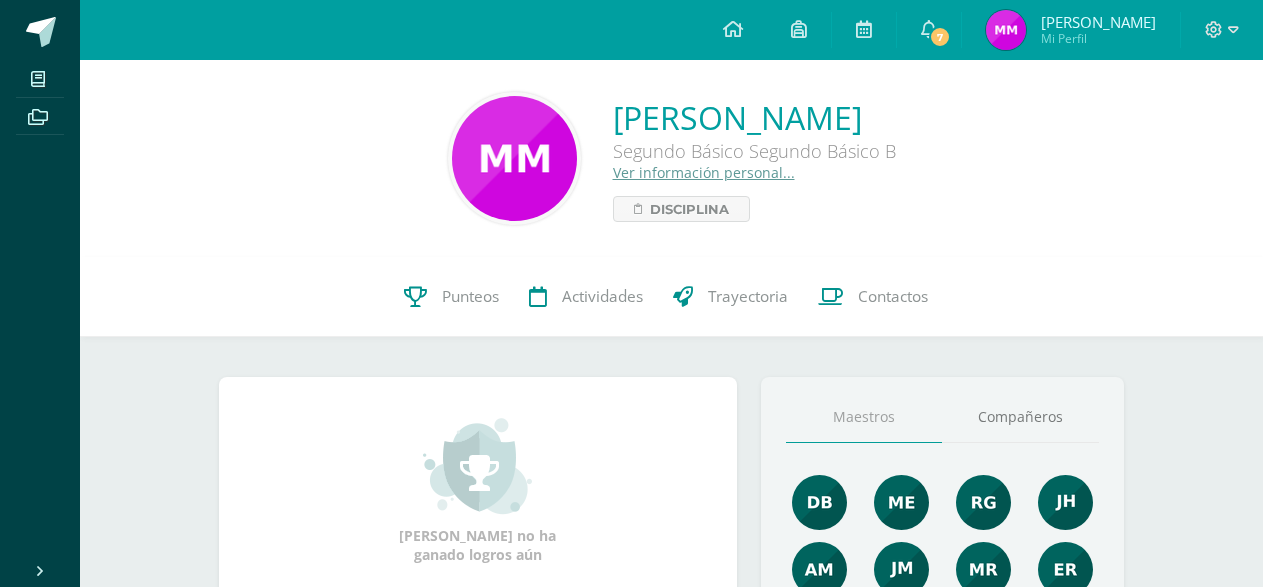 scroll, scrollTop: 0, scrollLeft: 0, axis: both 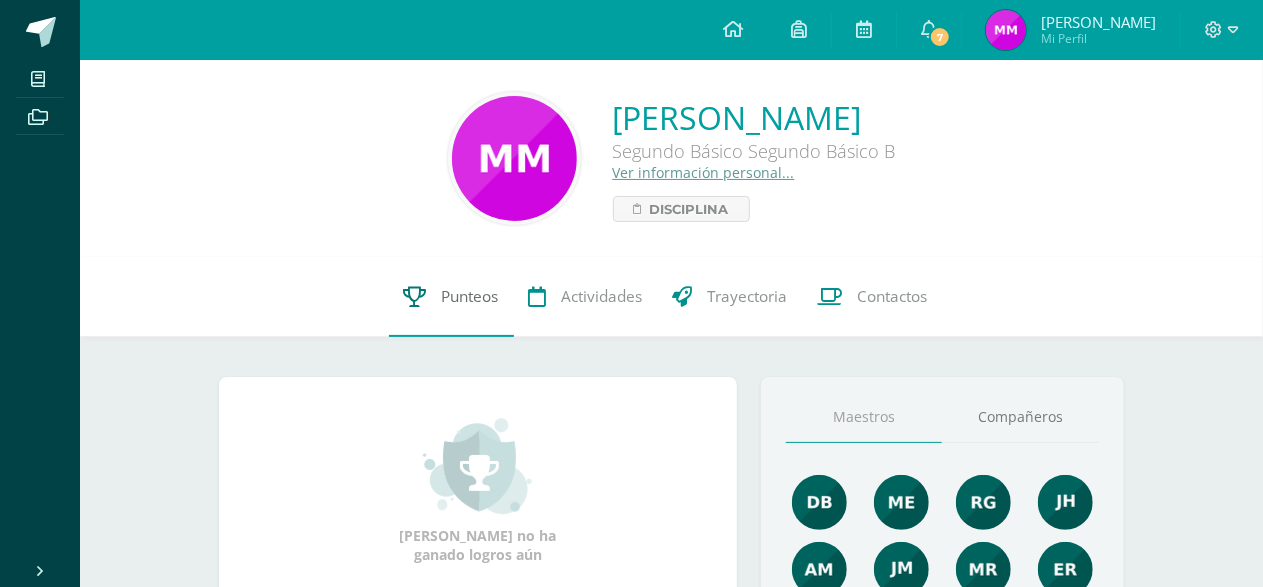 click on "Punteos" at bounding box center [451, 297] 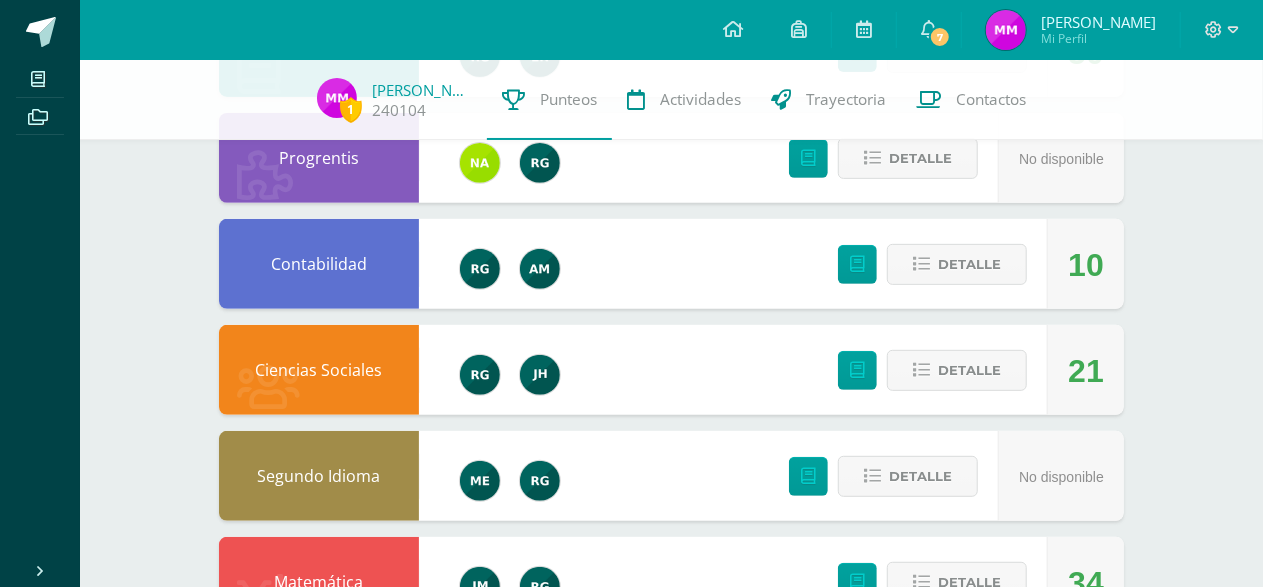 scroll, scrollTop: 317, scrollLeft: 0, axis: vertical 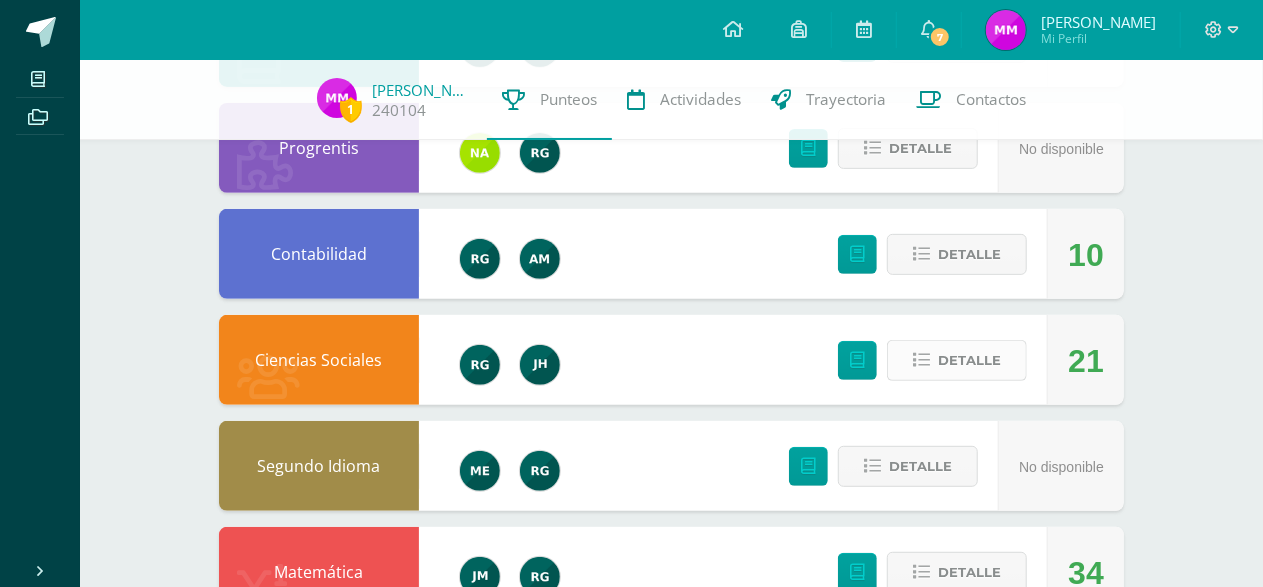 click on "Detalle" at bounding box center (969, 360) 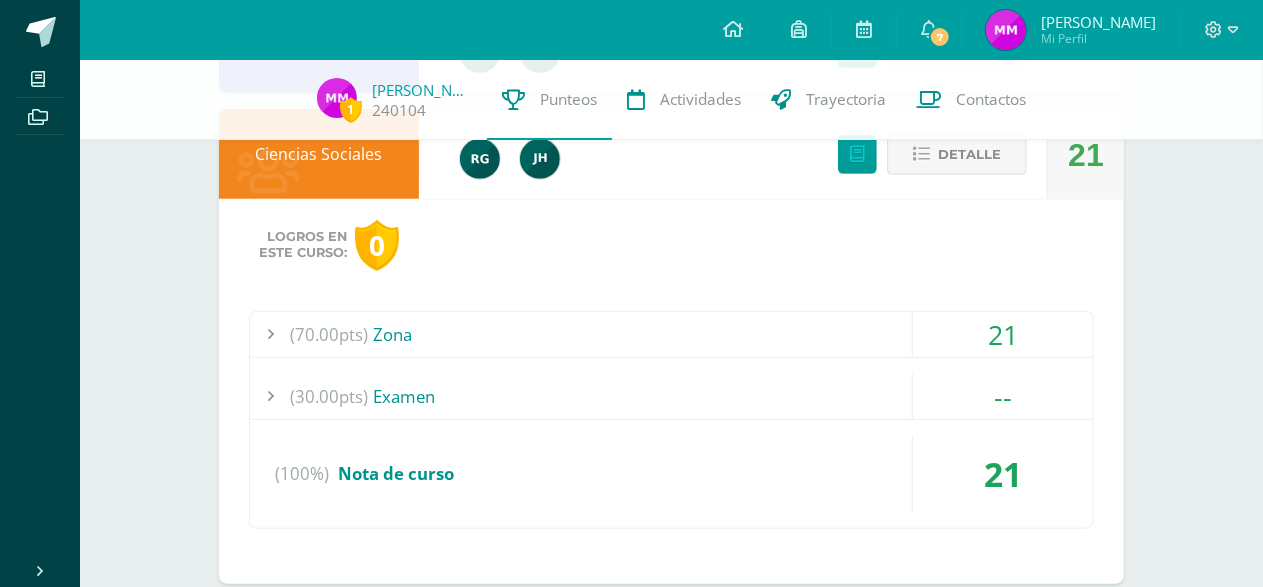 scroll, scrollTop: 524, scrollLeft: 0, axis: vertical 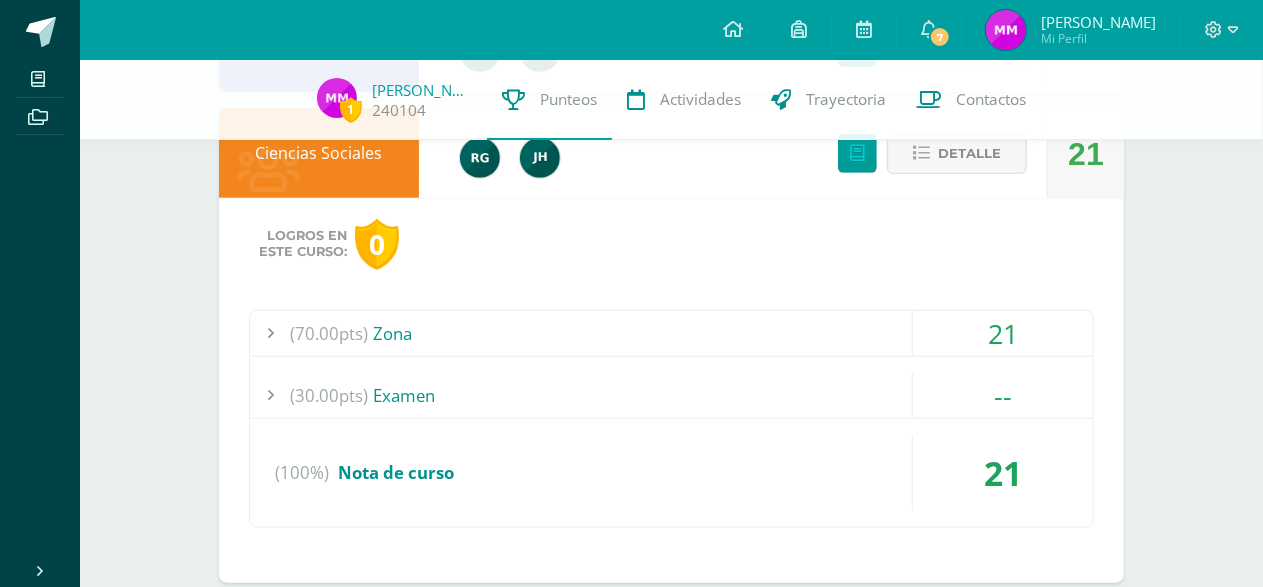click on "21" at bounding box center (1003, 473) 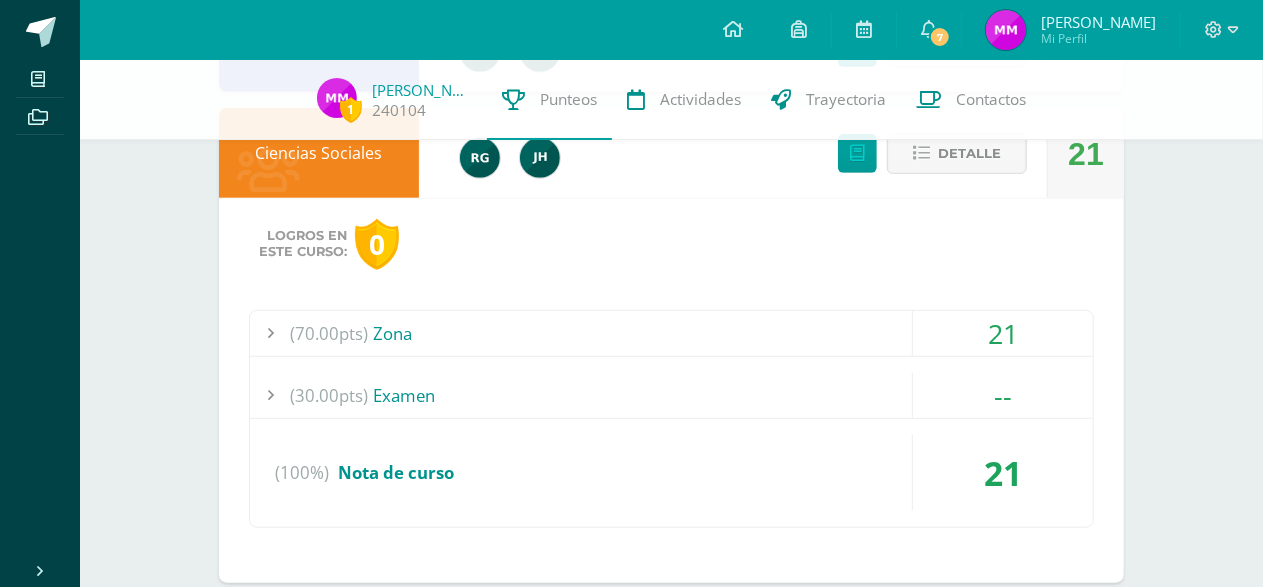 click on "21" at bounding box center (1003, 473) 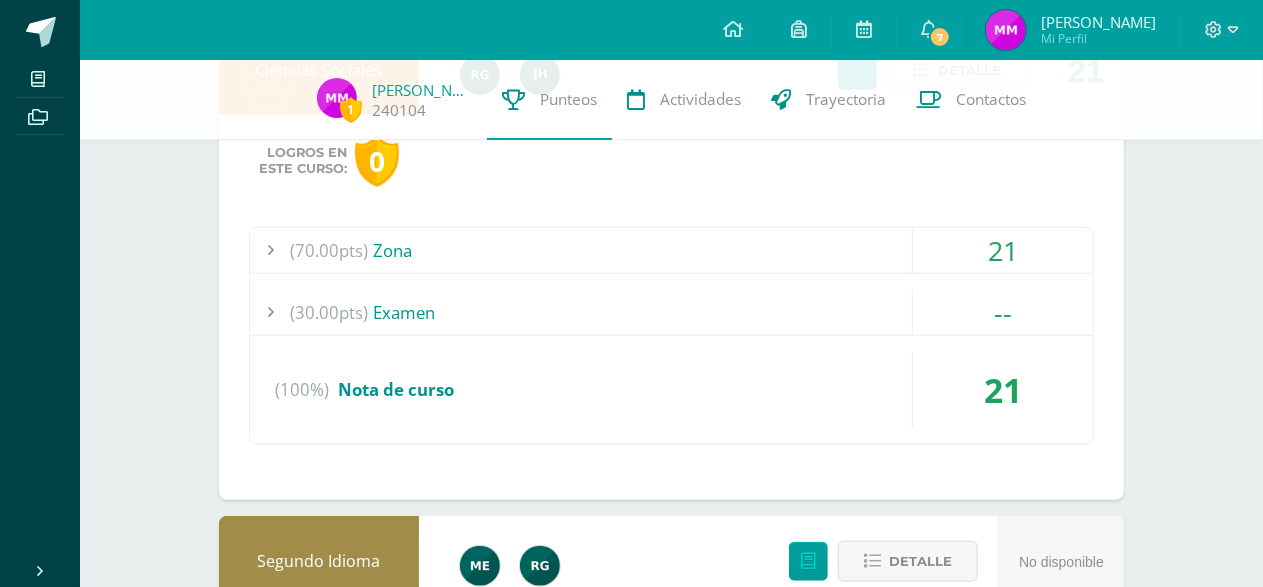 scroll, scrollTop: 612, scrollLeft: 0, axis: vertical 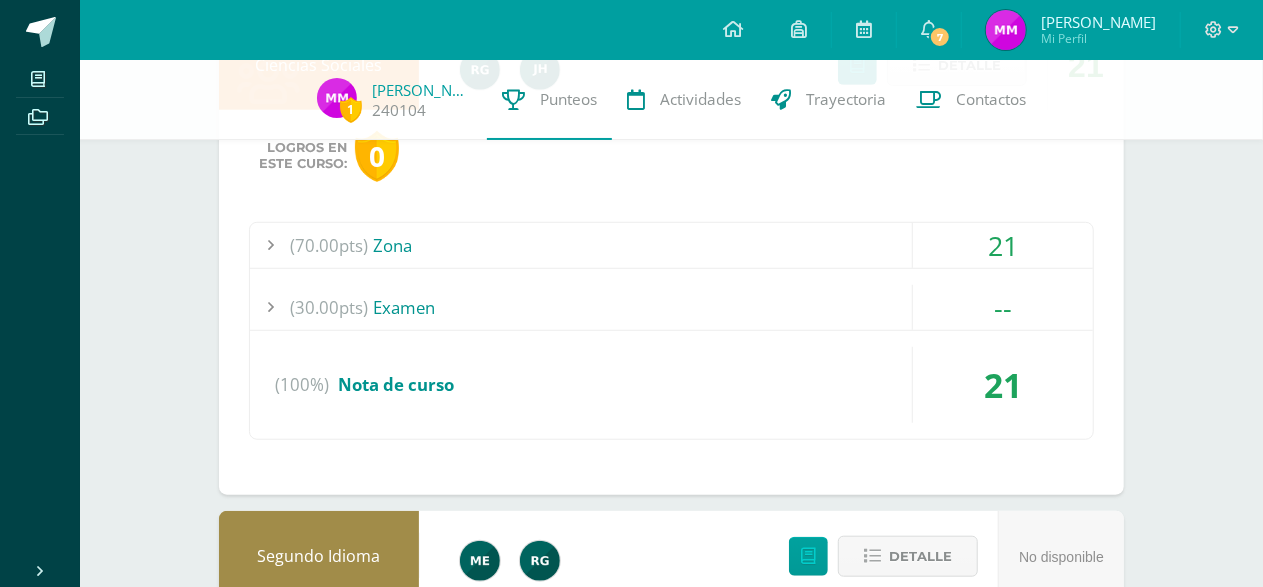 click on "21" at bounding box center [1003, 245] 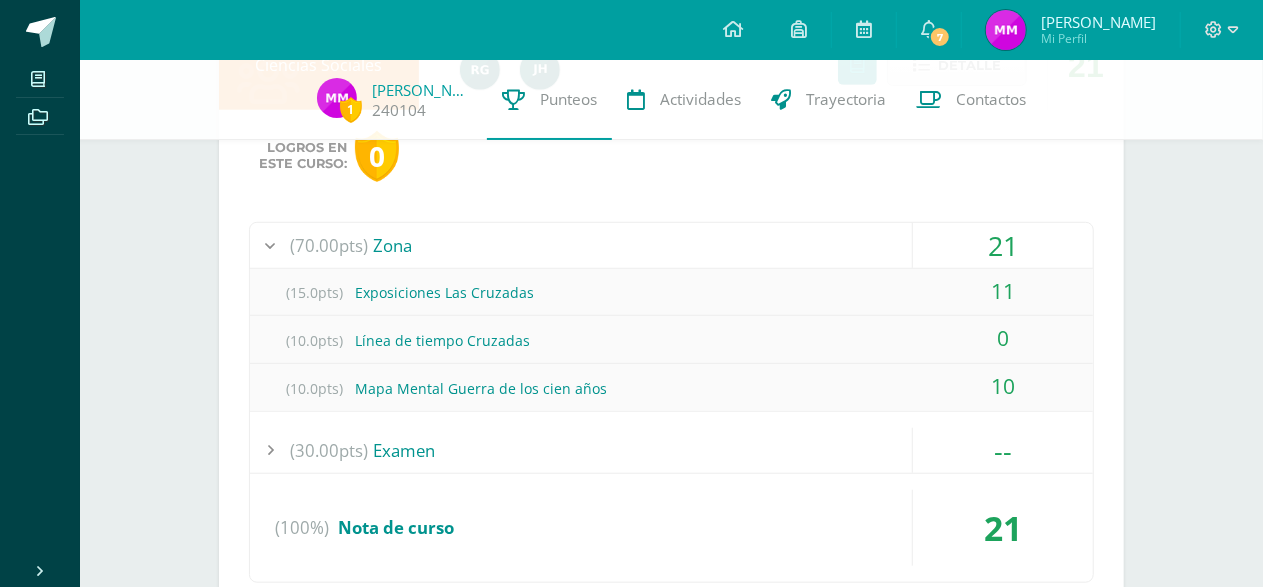 click on "1
[PERSON_NAME]
240104
Punteos Actividades Trayectoria Contactos  Pendiente
Punteos de:    [PERSON_NAME]     Unidad 3                             Unidad 1 Unidad 2 Unidad 3 Unidad 4
IMPACT
50
[GEOGRAPHIC_DATA]
Progrentis
No disponible Detalle
Contabilidad
10
[GEOGRAPHIC_DATA]
Ciencias Sociales
21
[GEOGRAPHIC_DATA]
Logros en
este curso:
0" at bounding box center (671, 699) 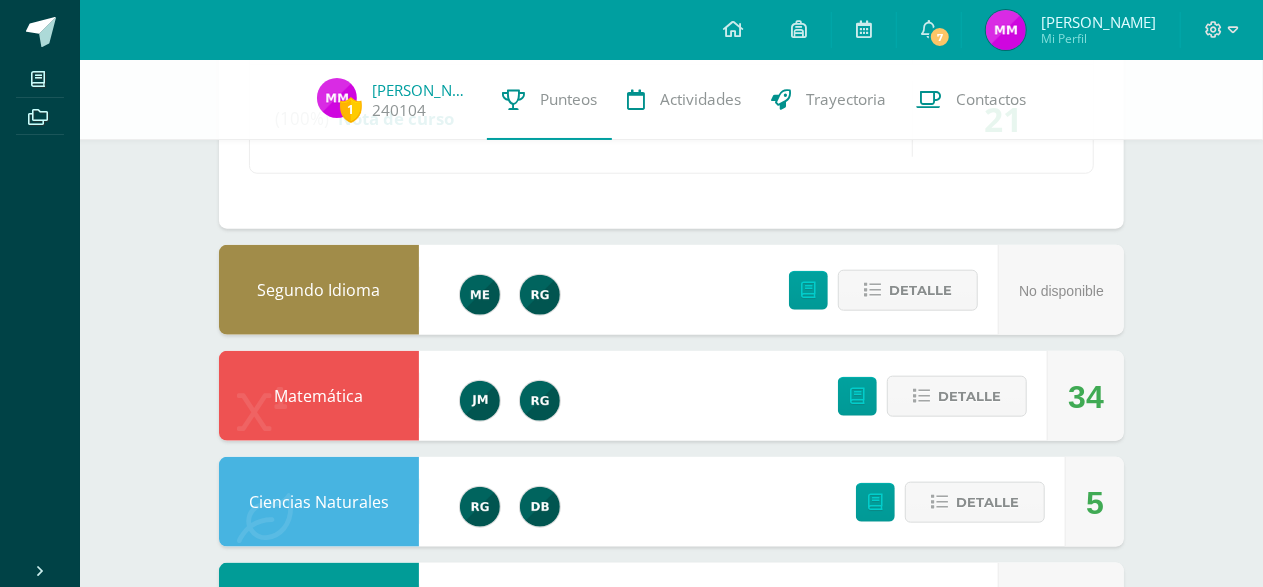 scroll, scrollTop: 884, scrollLeft: 0, axis: vertical 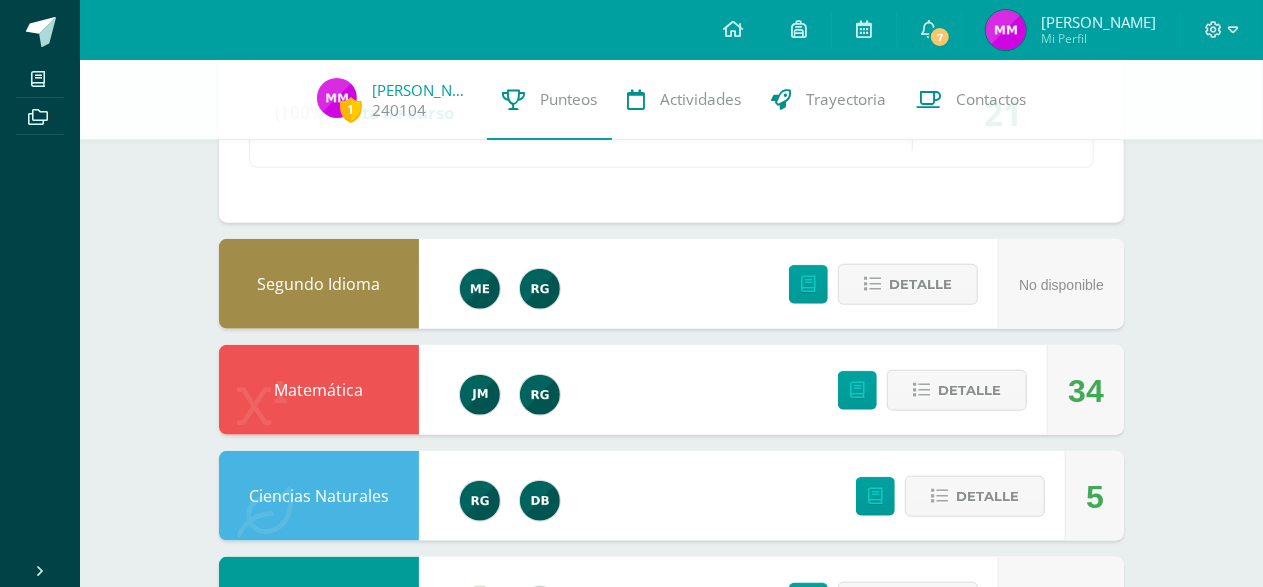 click on "34" at bounding box center (1086, 391) 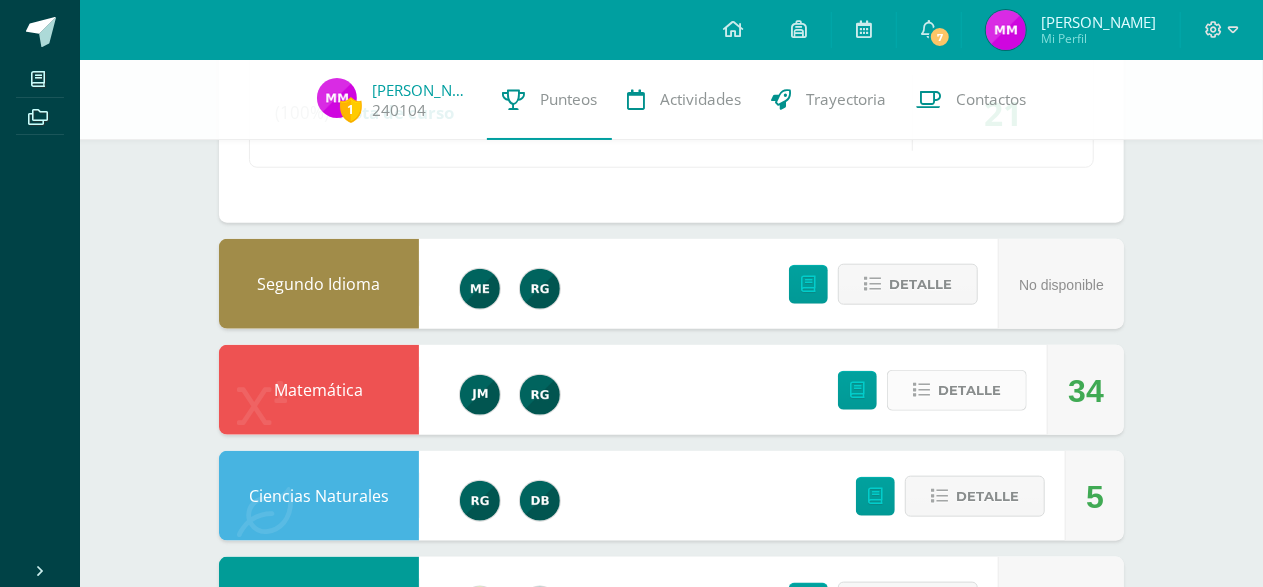 click on "Detalle" at bounding box center [969, 390] 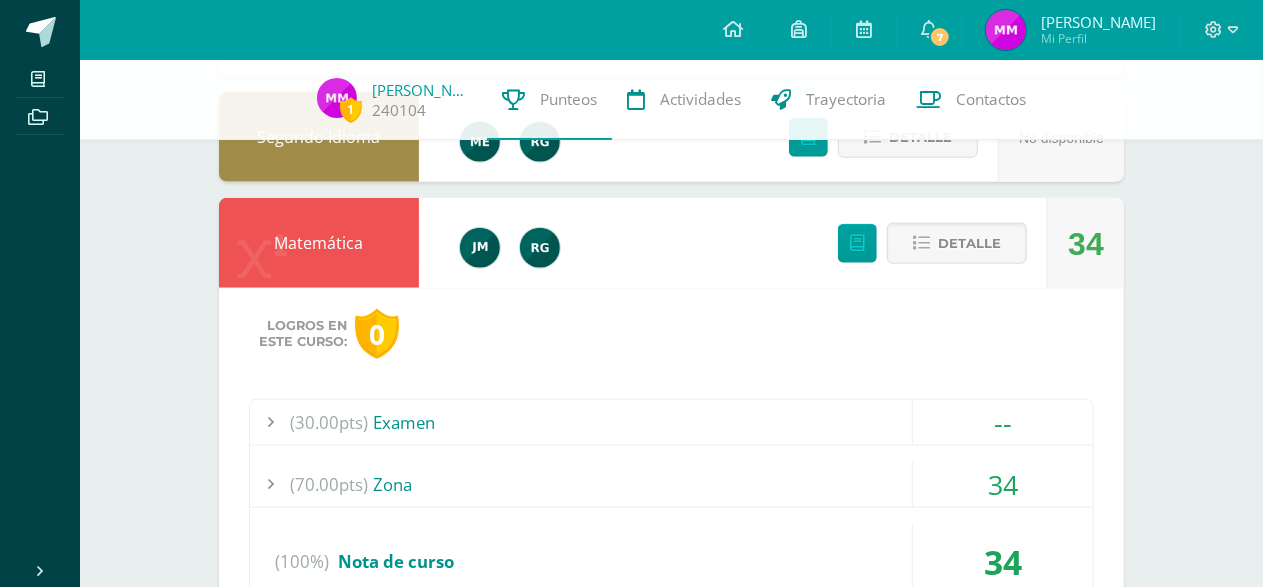 click on "34" at bounding box center [1003, 484] 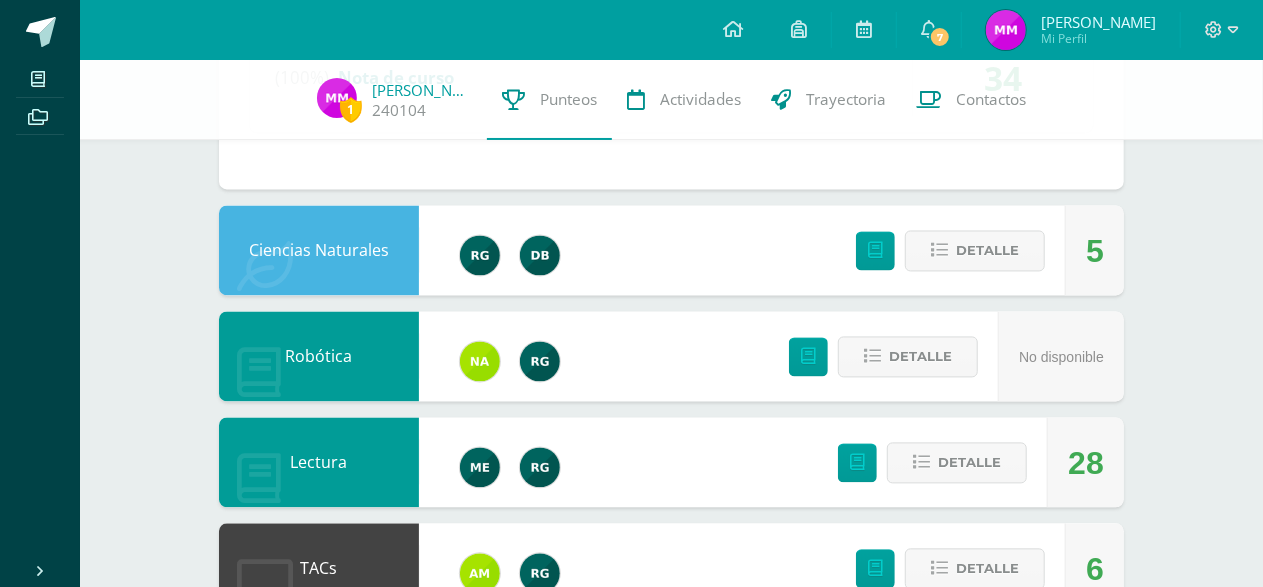 scroll, scrollTop: 1896, scrollLeft: 0, axis: vertical 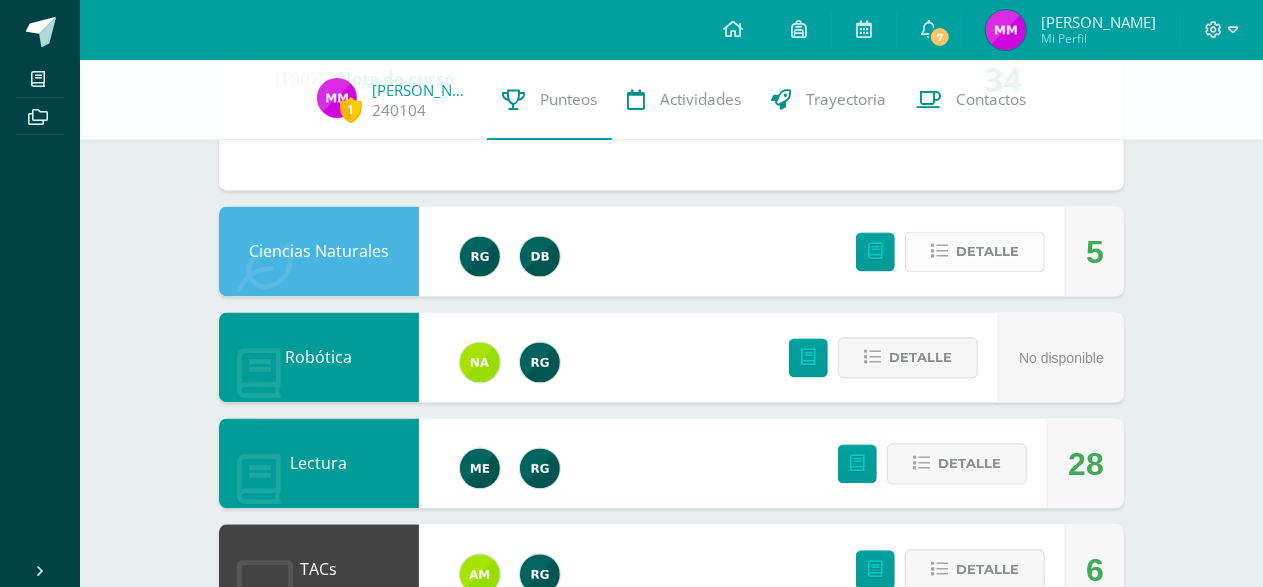 click on "Detalle" at bounding box center (987, 251) 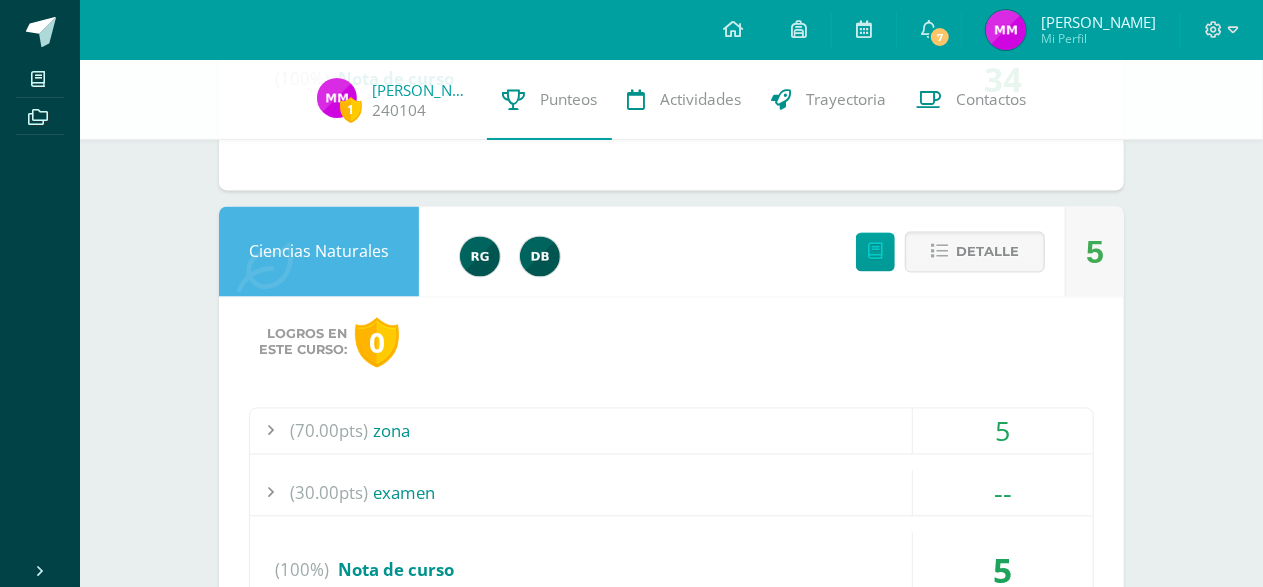 click on "5" at bounding box center (1003, 430) 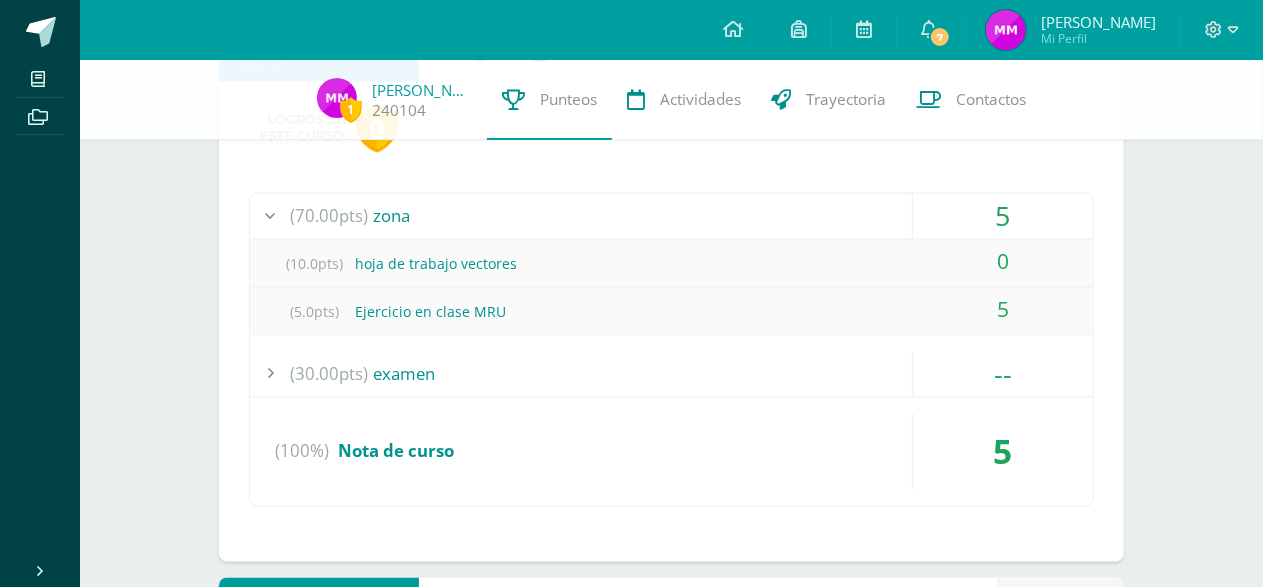 scroll, scrollTop: 1687, scrollLeft: 0, axis: vertical 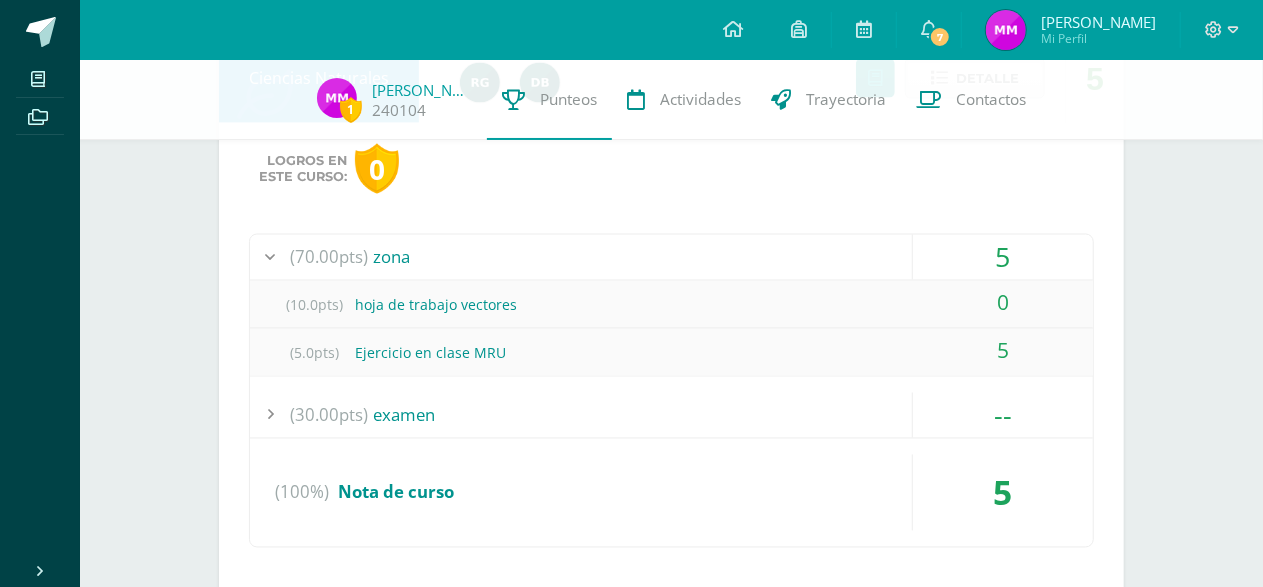 click on "Pendiente
Punteos de:    [PERSON_NAME]     Unidad 3                             Unidad 1 Unidad 2 Unidad 3 Unidad 4
IMPACT
50
[GEOGRAPHIC_DATA]
Progrentis
No disponible Detalle
Contabilidad
10
[GEOGRAPHIC_DATA]
Ciencias Sociales
21
[GEOGRAPHIC_DATA]
Logros en
este curso:
0
Zona" at bounding box center [671, -15] 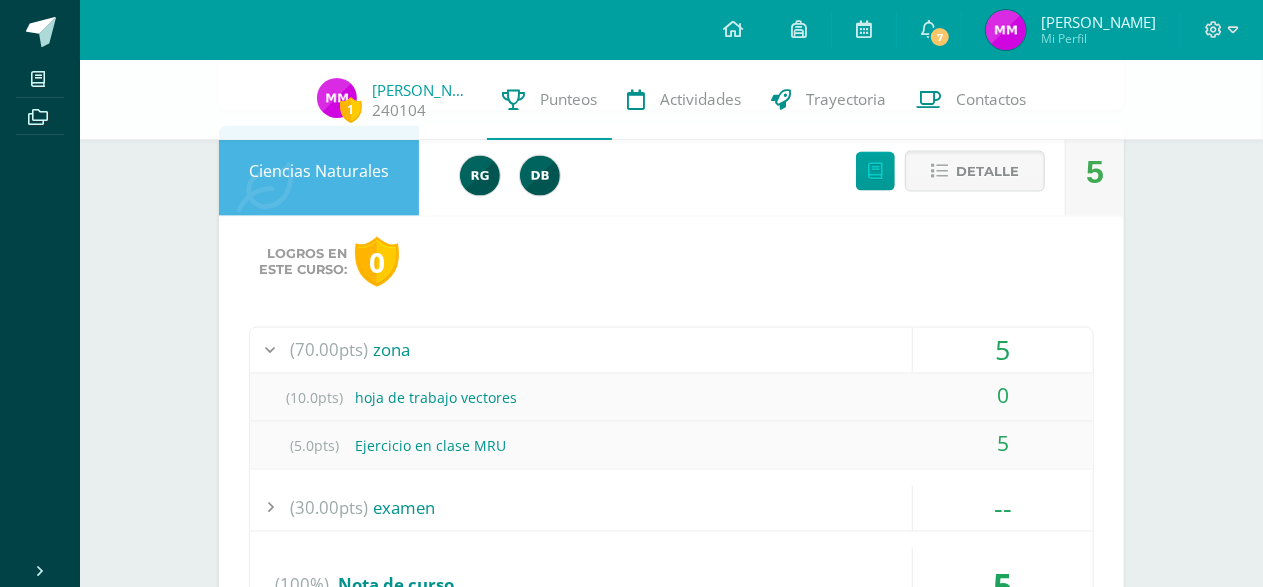 scroll, scrollTop: 1540, scrollLeft: 0, axis: vertical 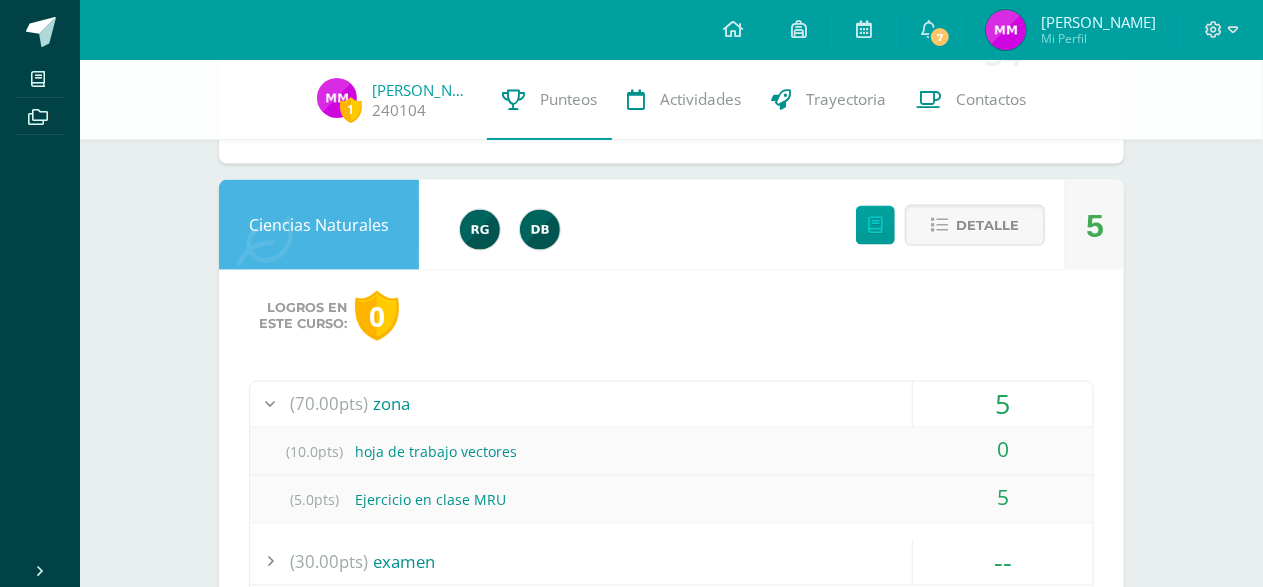 click on "Logros en
este curso:
0" at bounding box center [671, 316] 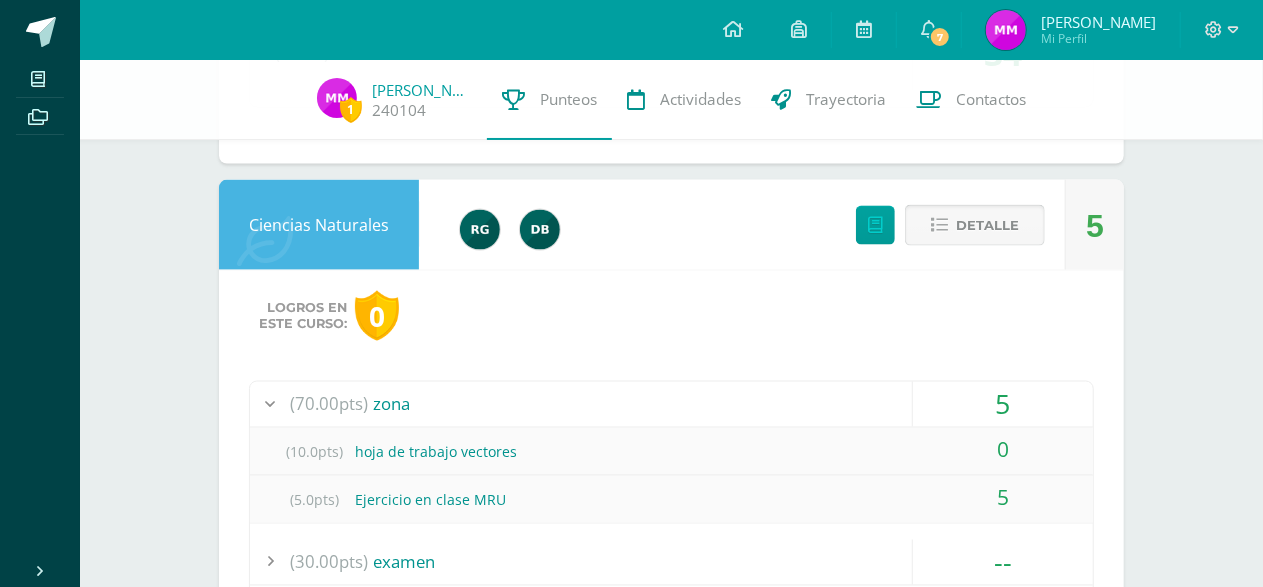 click on "Detalle" at bounding box center (987, 225) 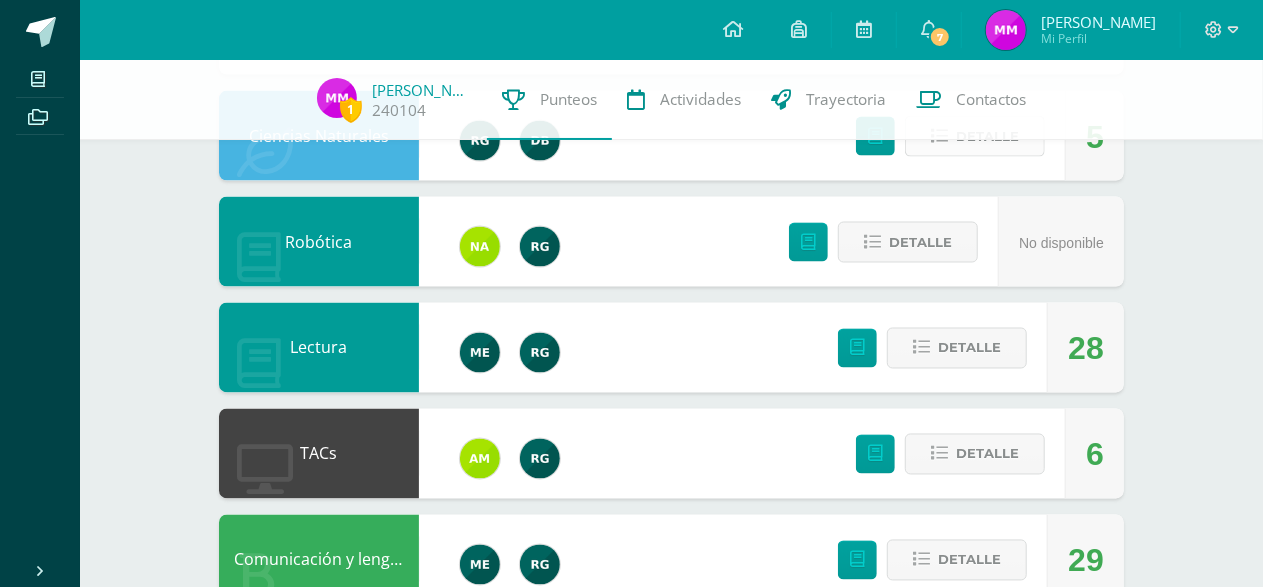 scroll, scrollTop: 1628, scrollLeft: 0, axis: vertical 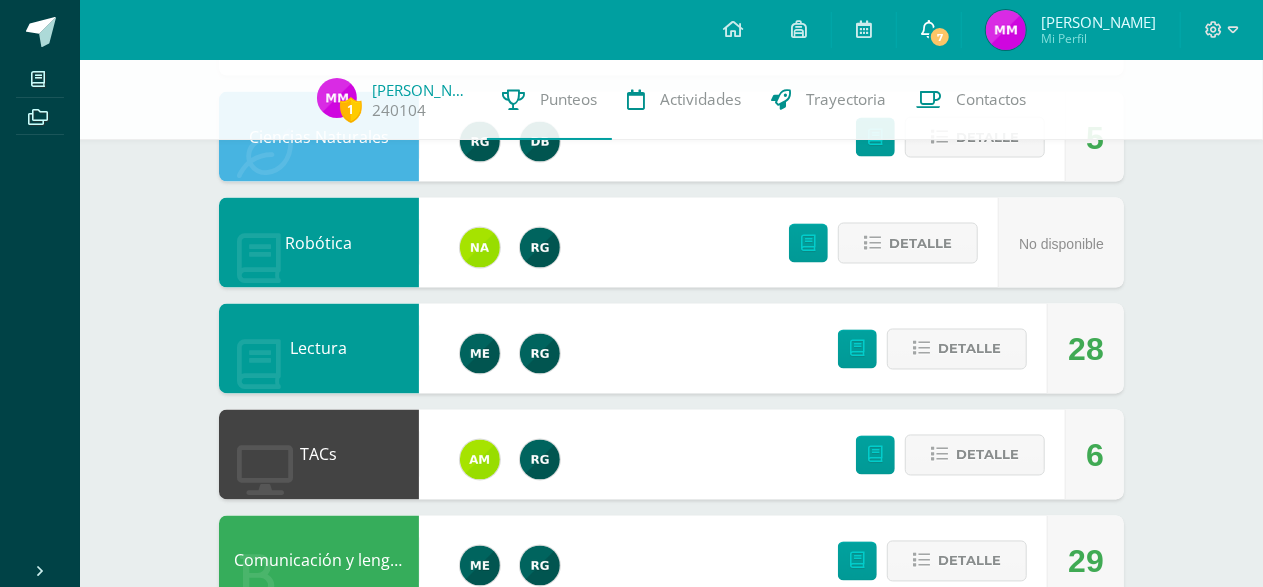 click on "7" at bounding box center [940, 37] 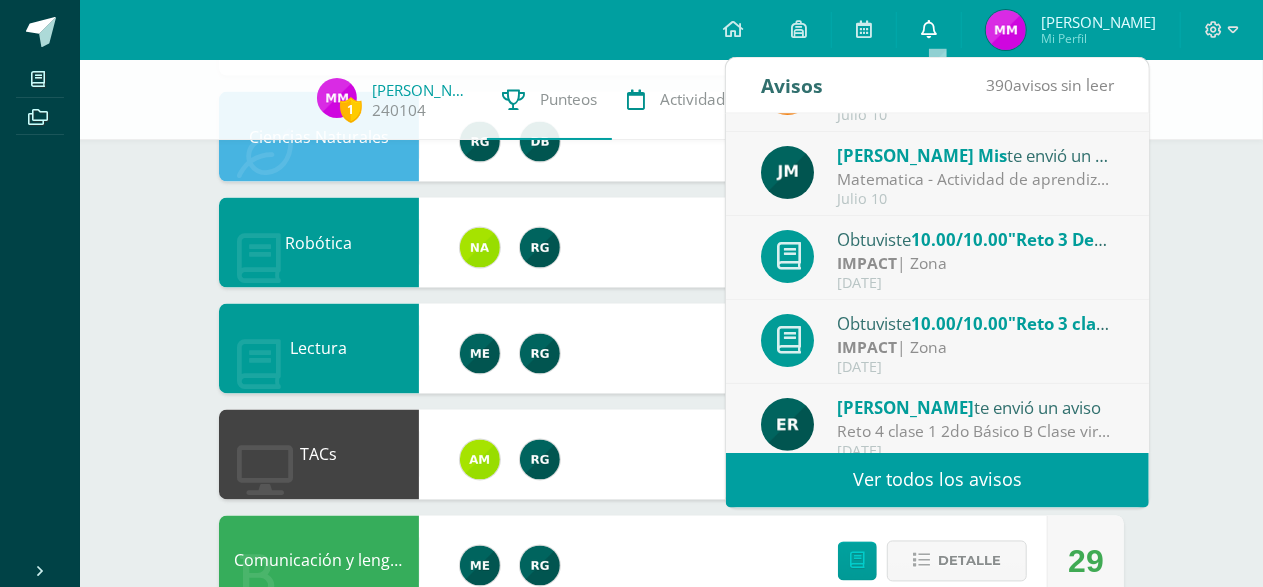scroll, scrollTop: 176, scrollLeft: 0, axis: vertical 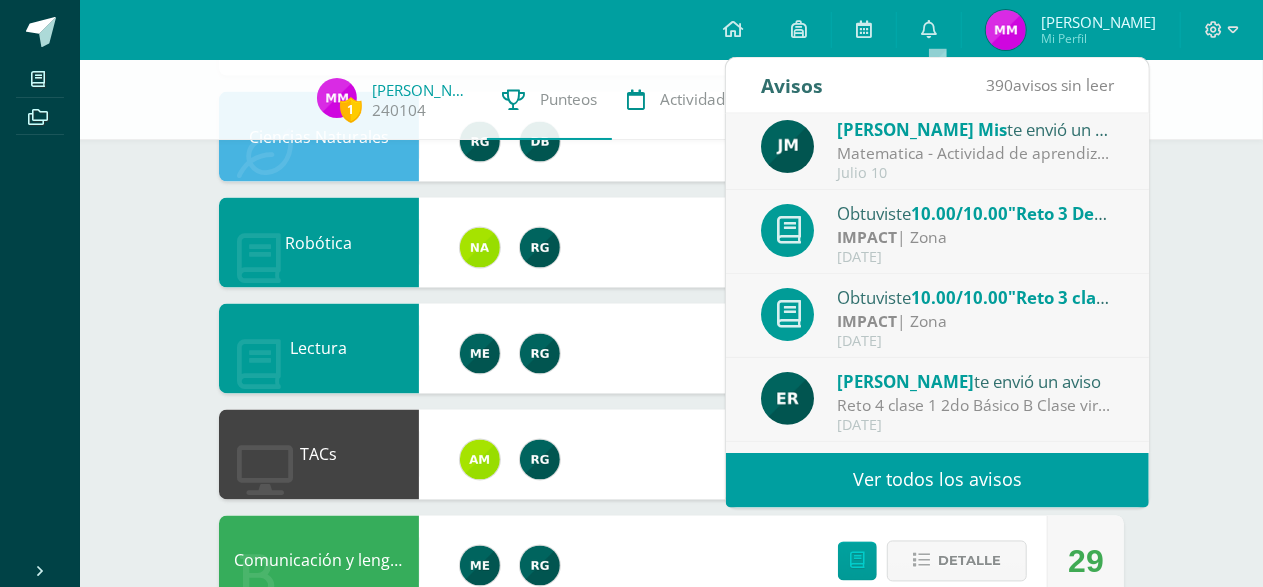 click on "1
[PERSON_NAME]
240104
Punteos Actividades Trayectoria Contactos  Pendiente
Punteos de:    [PERSON_NAME]     Unidad 3                             Unidad 1 Unidad 2 Unidad 3 Unidad 4
IMPACT
50
[GEOGRAPHIC_DATA]
Progrentis
No disponible Detalle
Contabilidad
10
[GEOGRAPHIC_DATA]
Ciencias Sociales
21
[GEOGRAPHIC_DATA]
Logros en
este curso:
0" at bounding box center [671, -196] 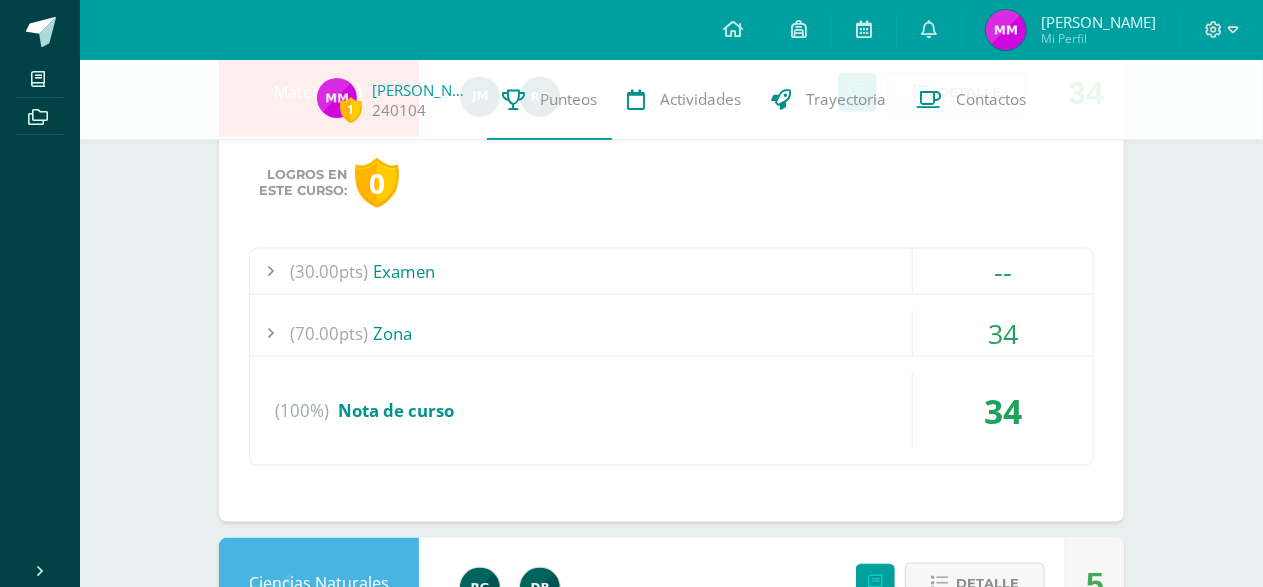 scroll, scrollTop: 1170, scrollLeft: 0, axis: vertical 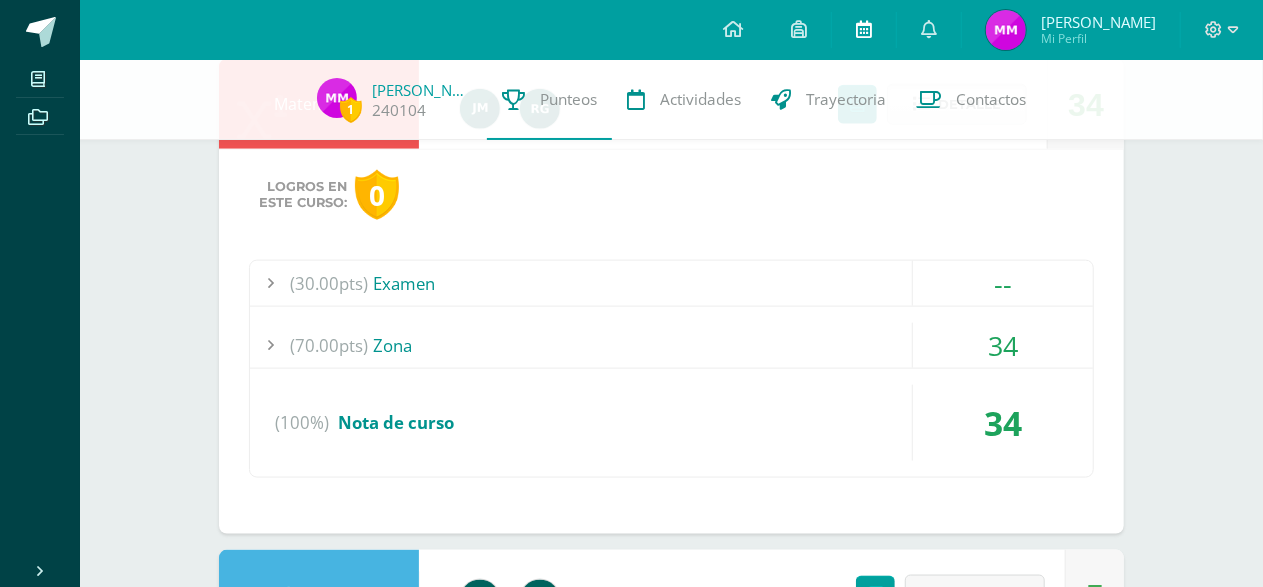 click at bounding box center [864, 29] 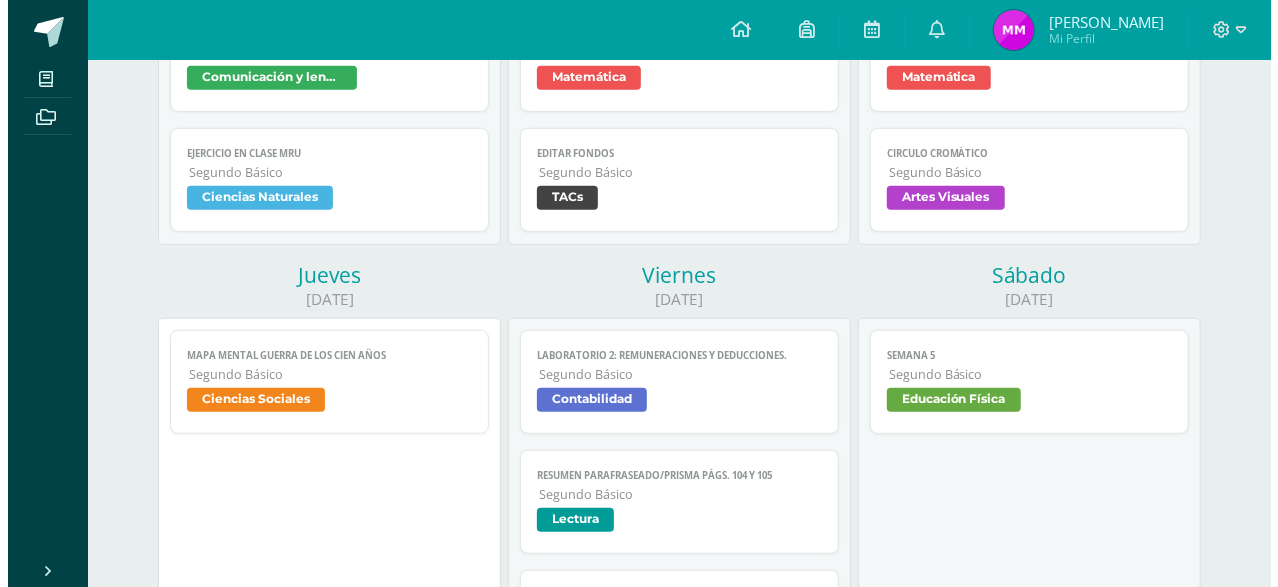 scroll, scrollTop: 517, scrollLeft: 0, axis: vertical 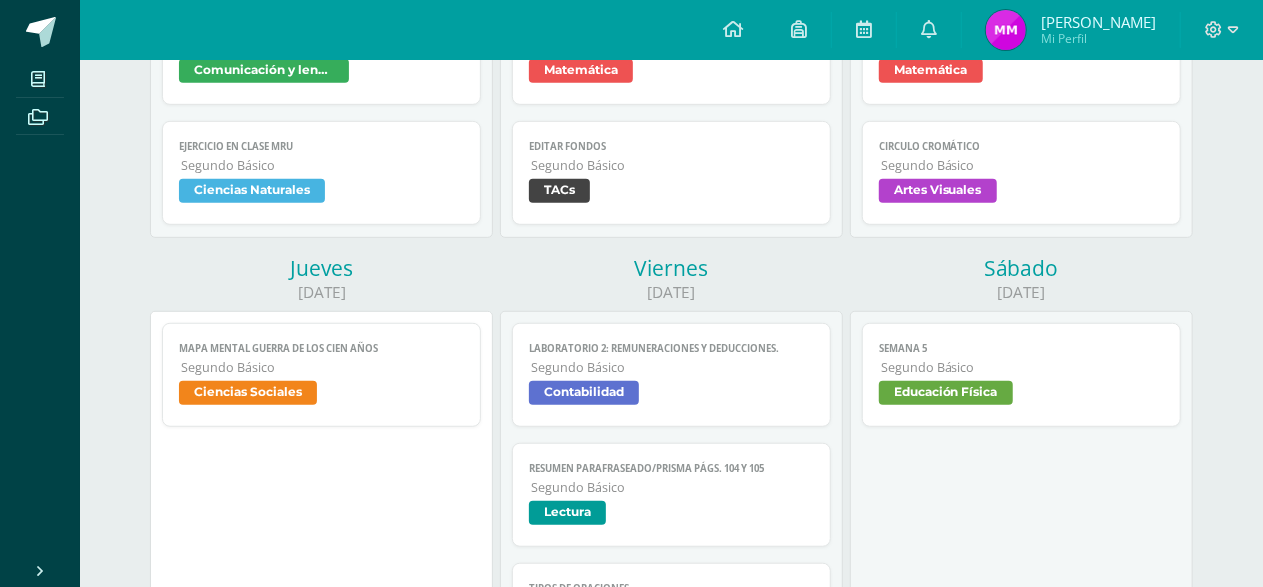 click on "LABORATORIO 2: Remuneraciones y deducciones. Segundo Básico Contabilidad" at bounding box center (671, 375) 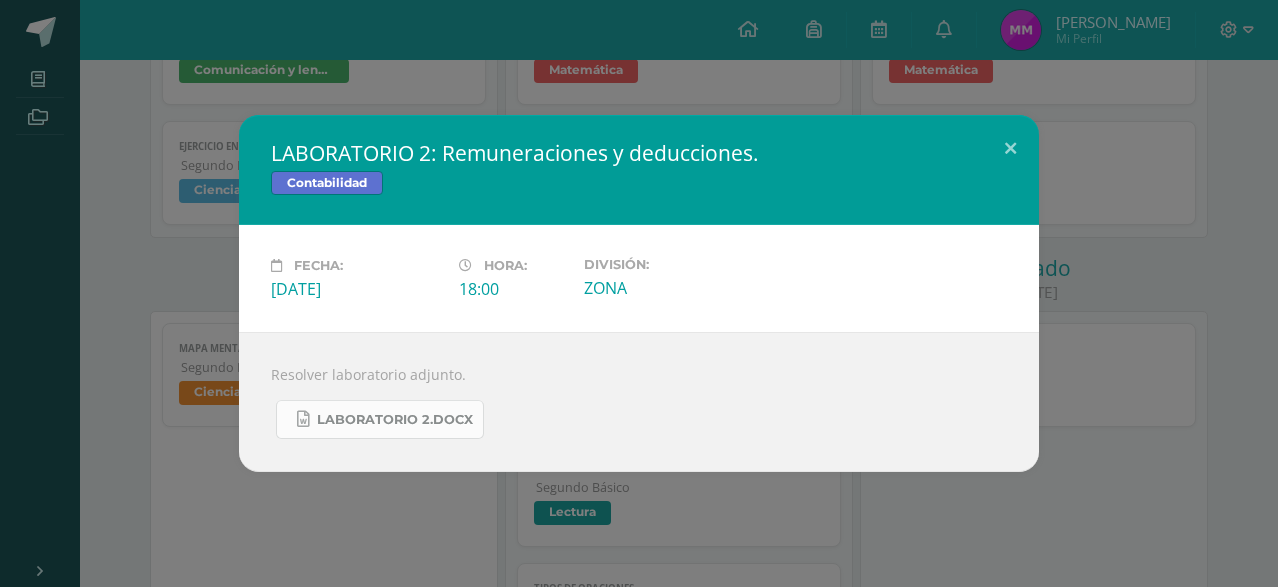 click on "LABORATORIO 2.docx" at bounding box center [395, 420] 